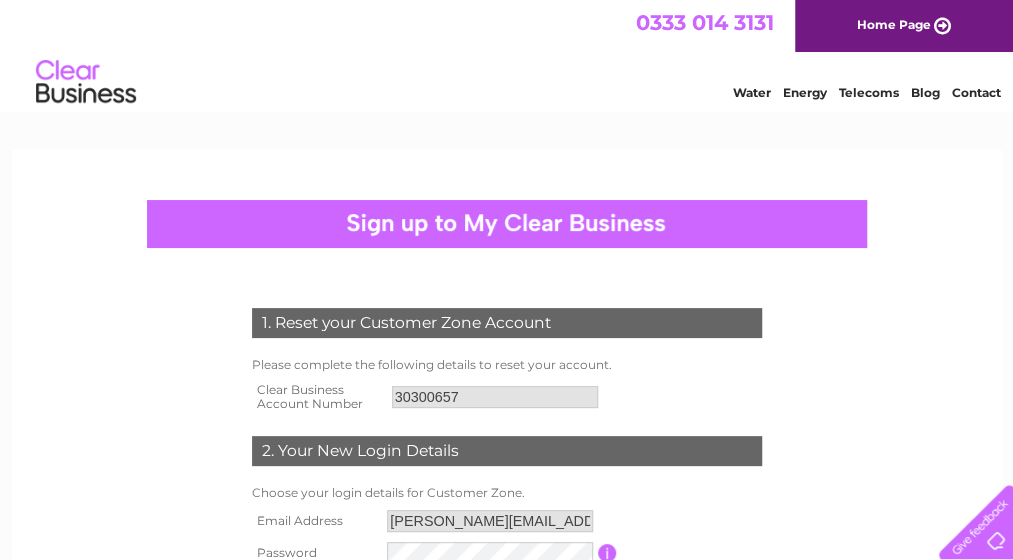 scroll, scrollTop: 0, scrollLeft: 0, axis: both 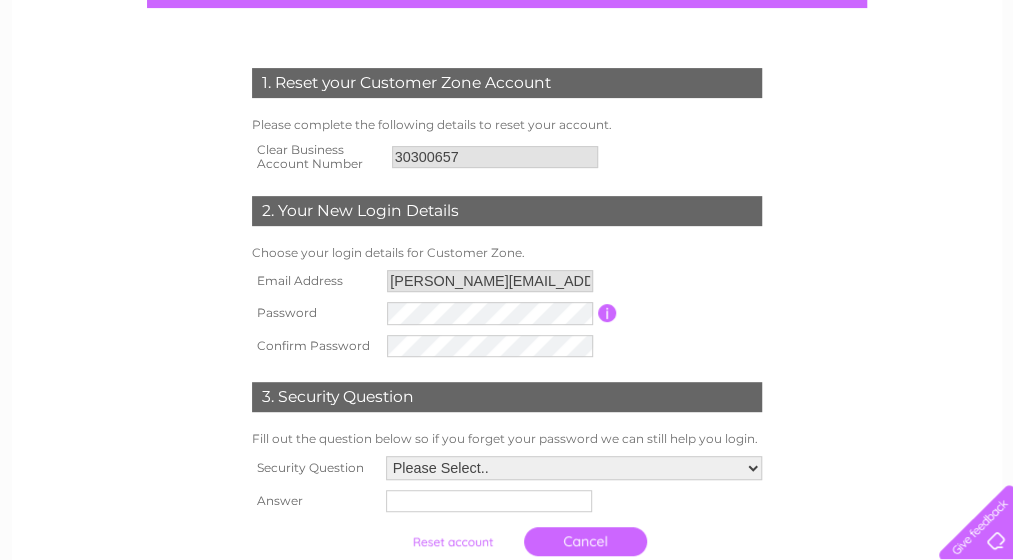 click on "Please Select..
In what town or city was your first job?
In what town or city did you meet your spouse/partner?
In what town or city did your mother and father meet?
What street did you live on as a child?
What was the name of your first pet?
Who was your childhood hero?" at bounding box center [574, 468] 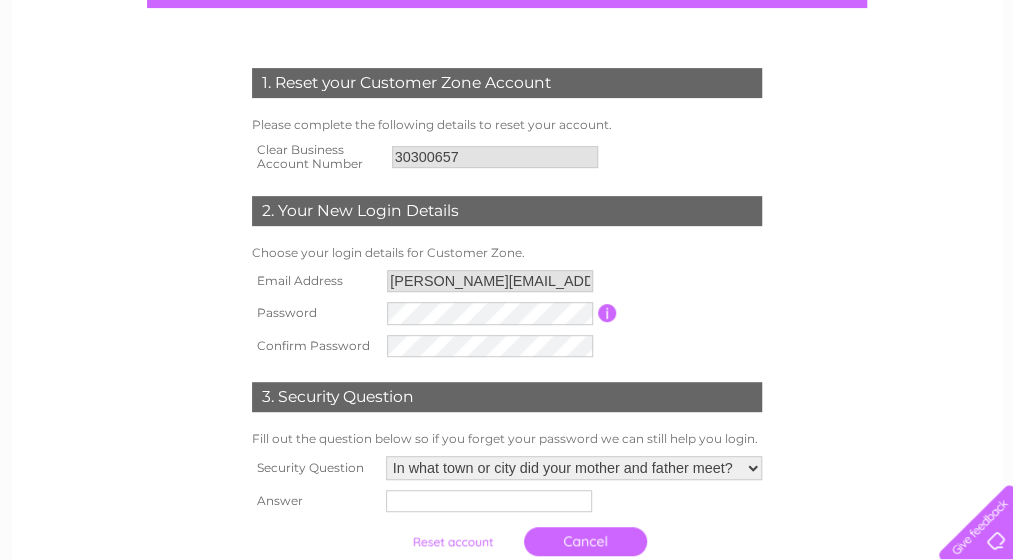 click at bounding box center (489, 501) 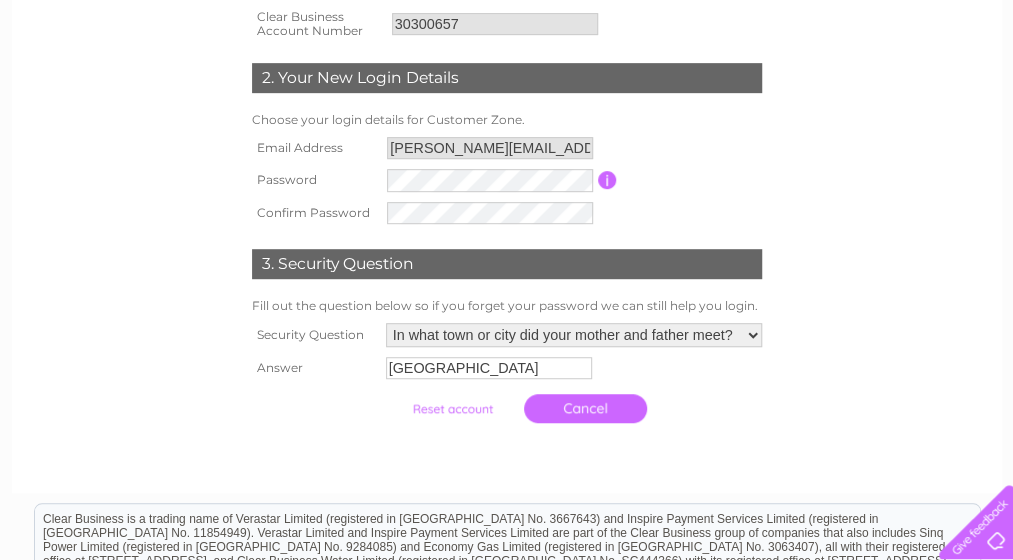 scroll, scrollTop: 400, scrollLeft: 0, axis: vertical 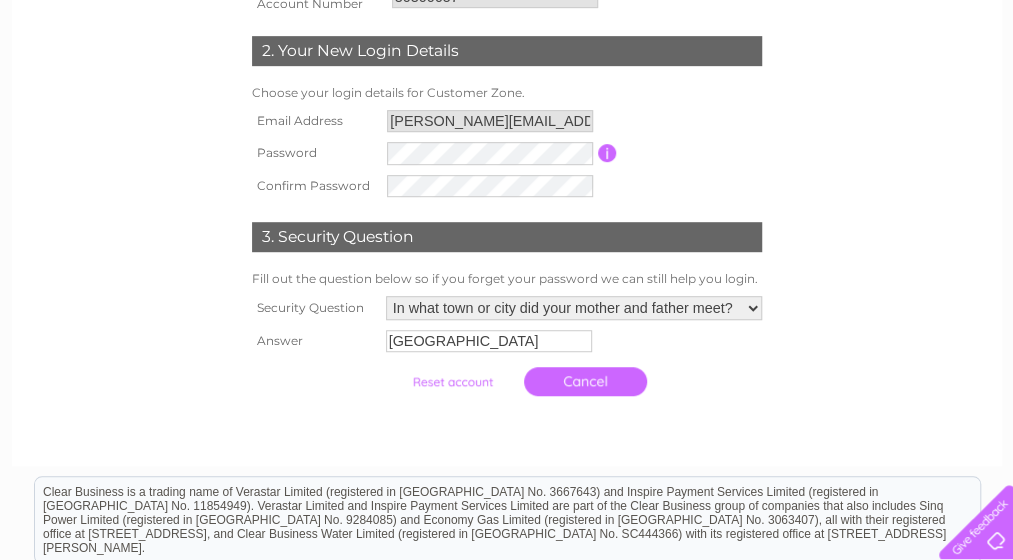 type on "Glasgow" 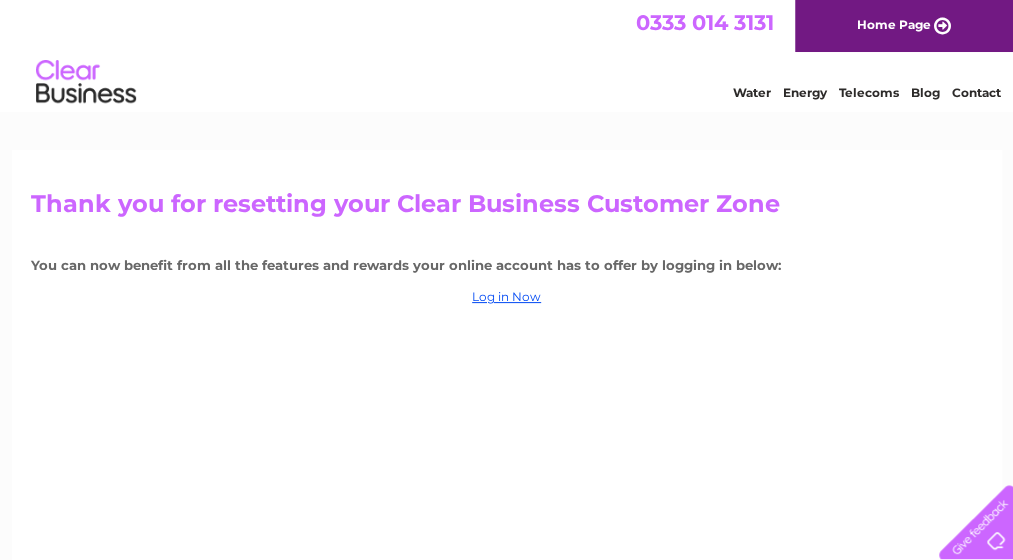 scroll, scrollTop: 0, scrollLeft: 0, axis: both 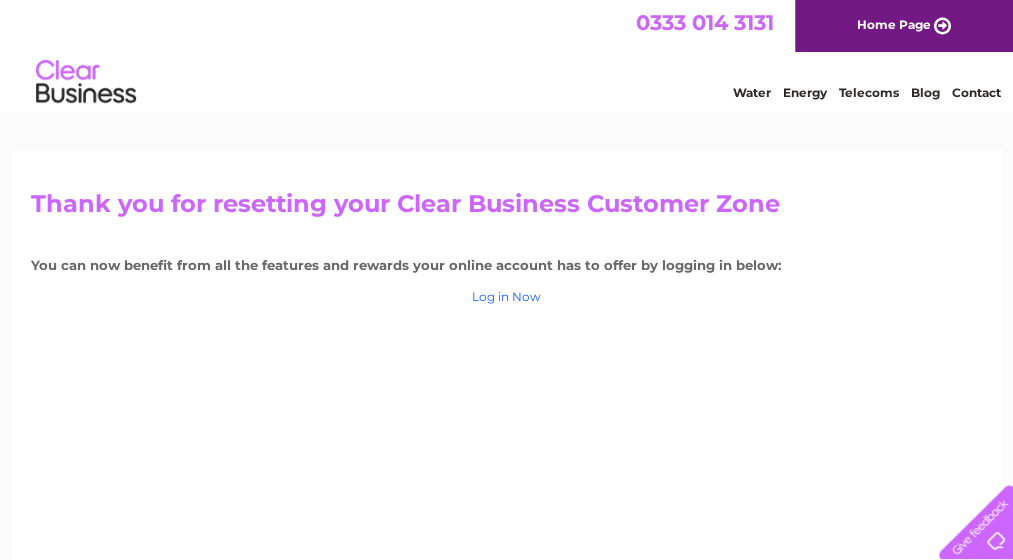 click on "Log in Now" at bounding box center [506, 296] 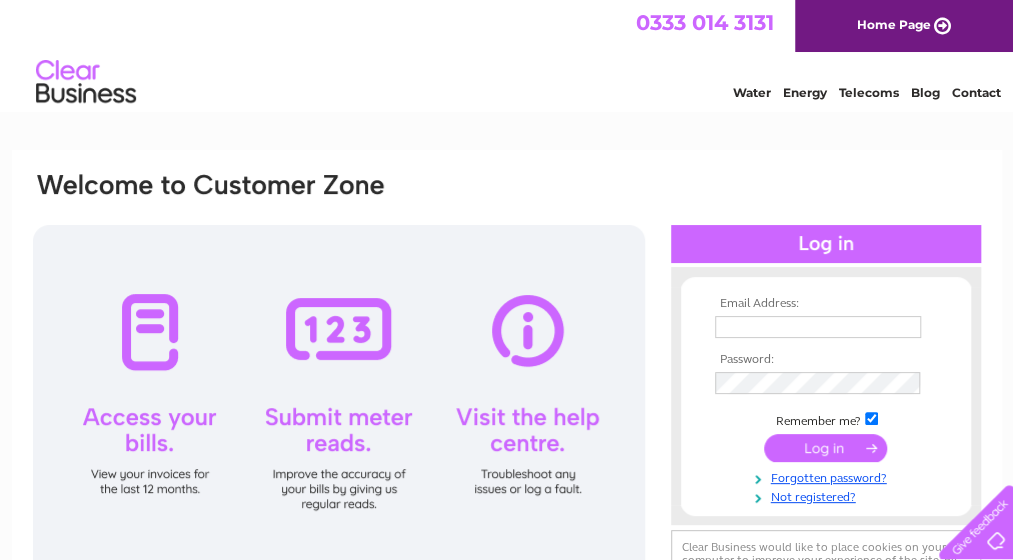 scroll, scrollTop: 0, scrollLeft: 0, axis: both 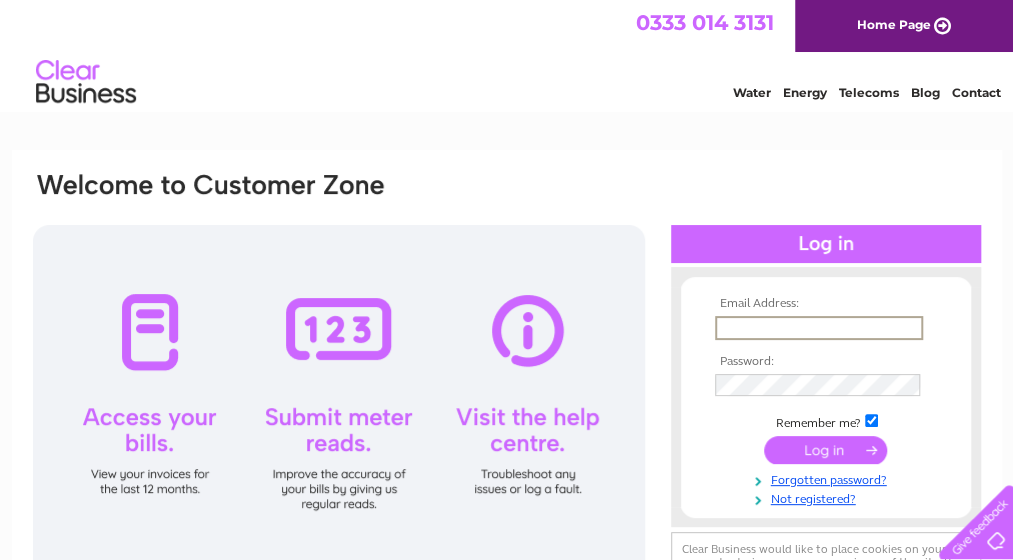 type on "ruth@kennylyonconsulting.com" 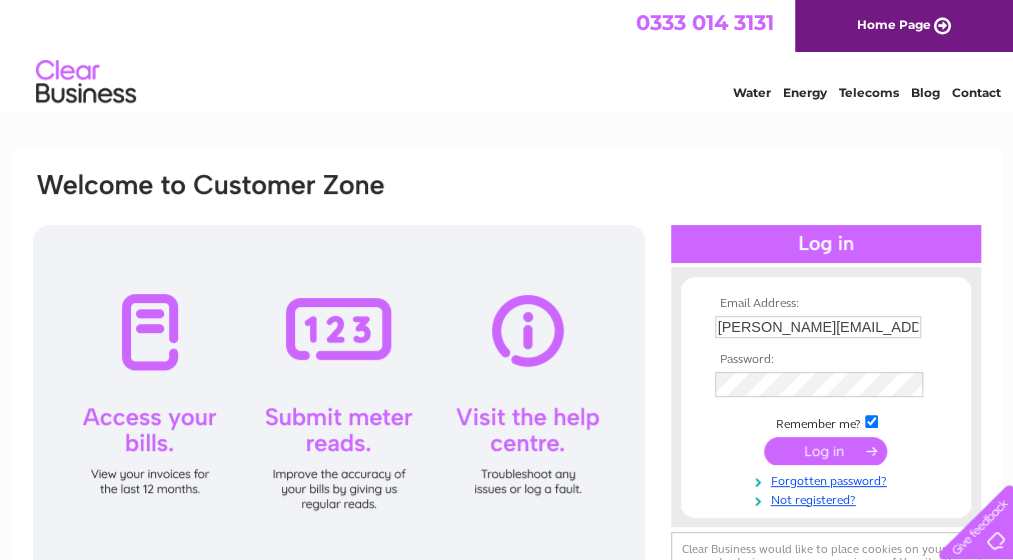 click at bounding box center [825, 451] 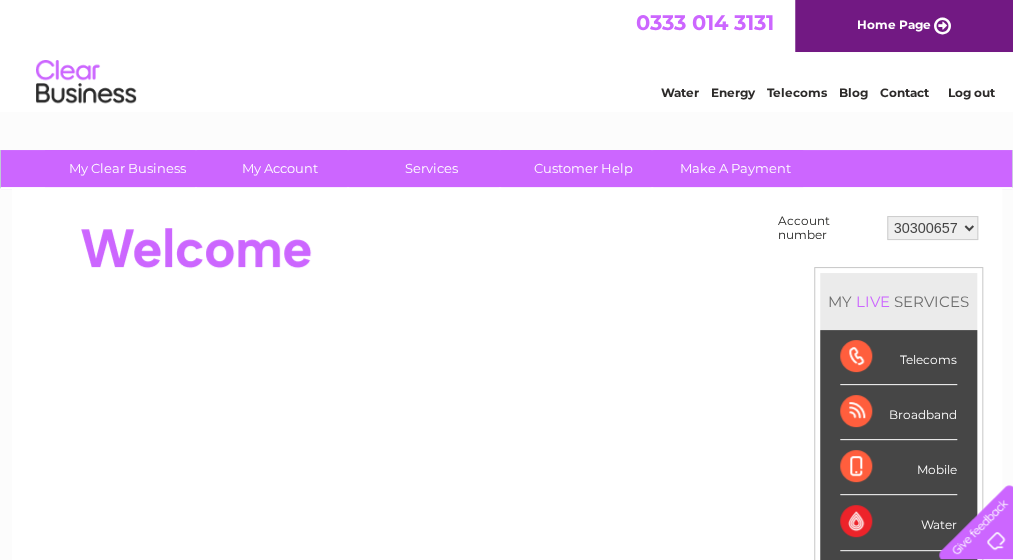 scroll, scrollTop: 0, scrollLeft: 0, axis: both 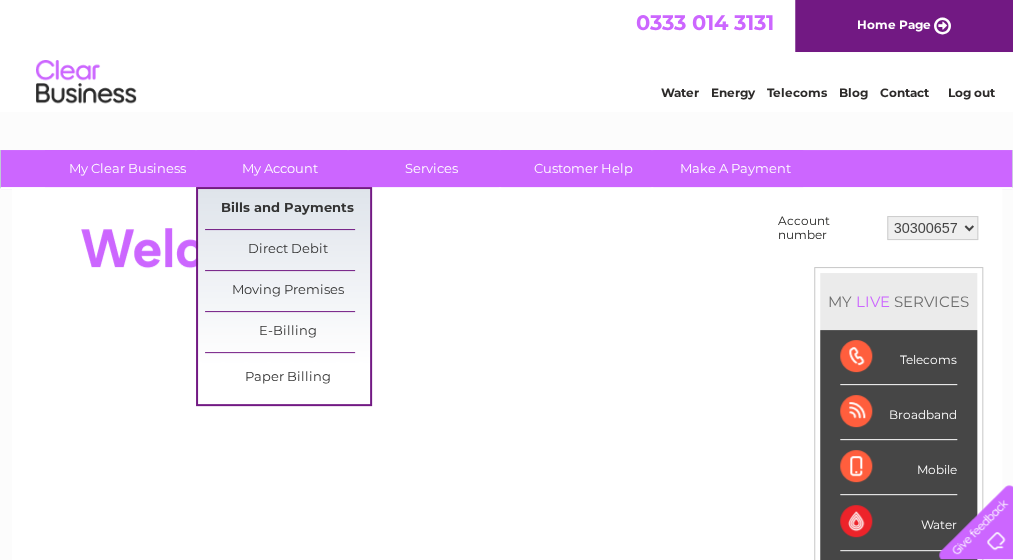 click on "Bills and Payments" at bounding box center [287, 209] 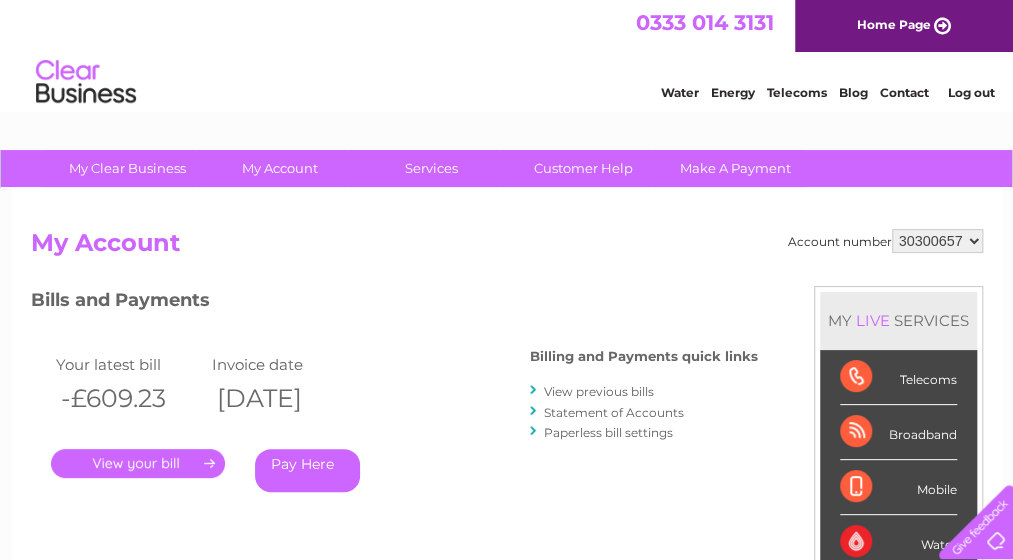 scroll, scrollTop: 0, scrollLeft: 0, axis: both 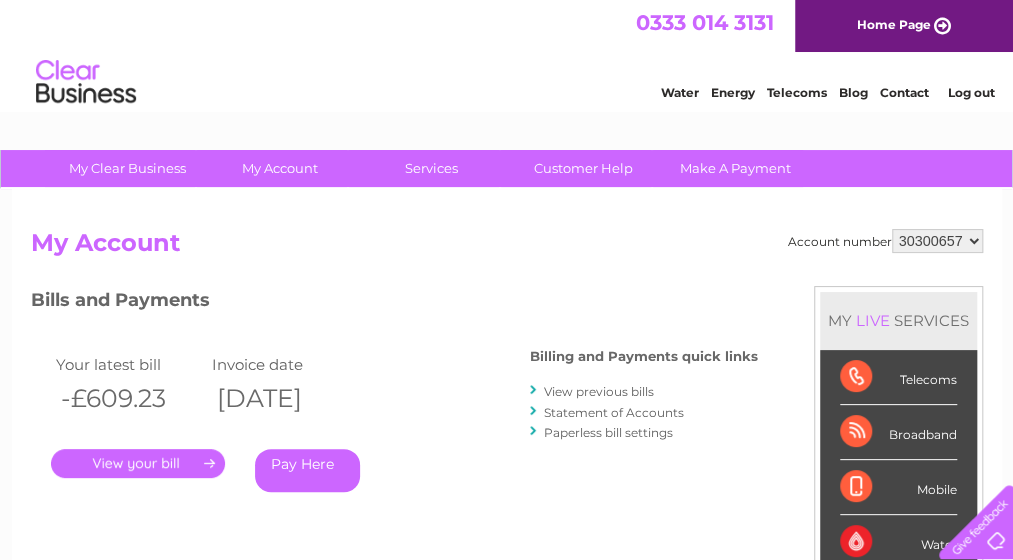 click on "Statement of Accounts" at bounding box center [614, 412] 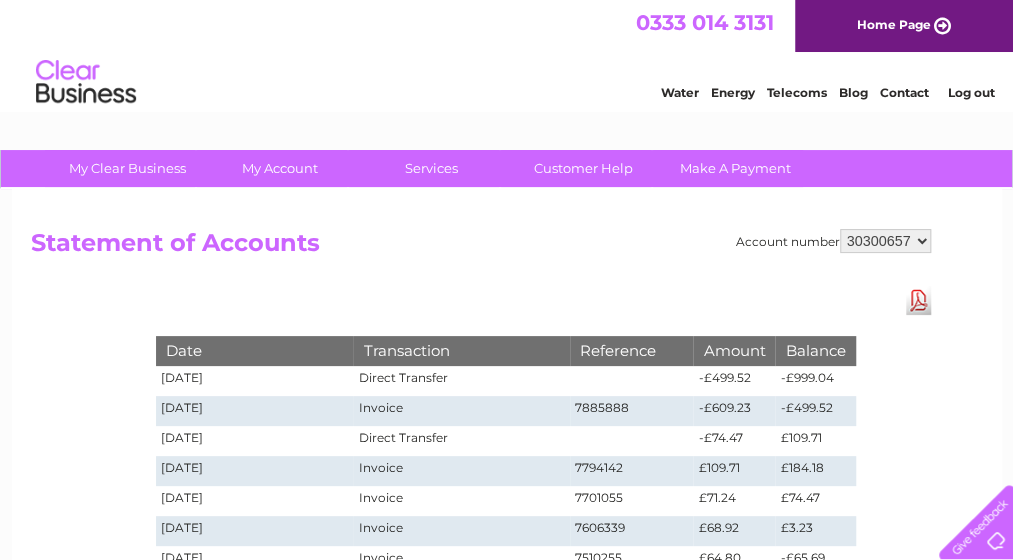 scroll, scrollTop: 0, scrollLeft: 0, axis: both 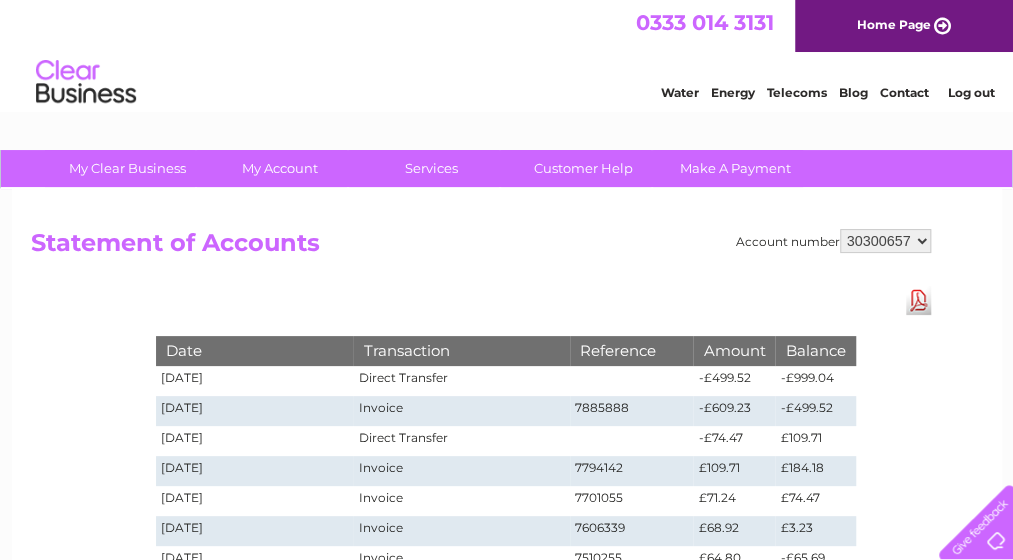 click on "Log out" at bounding box center [970, 92] 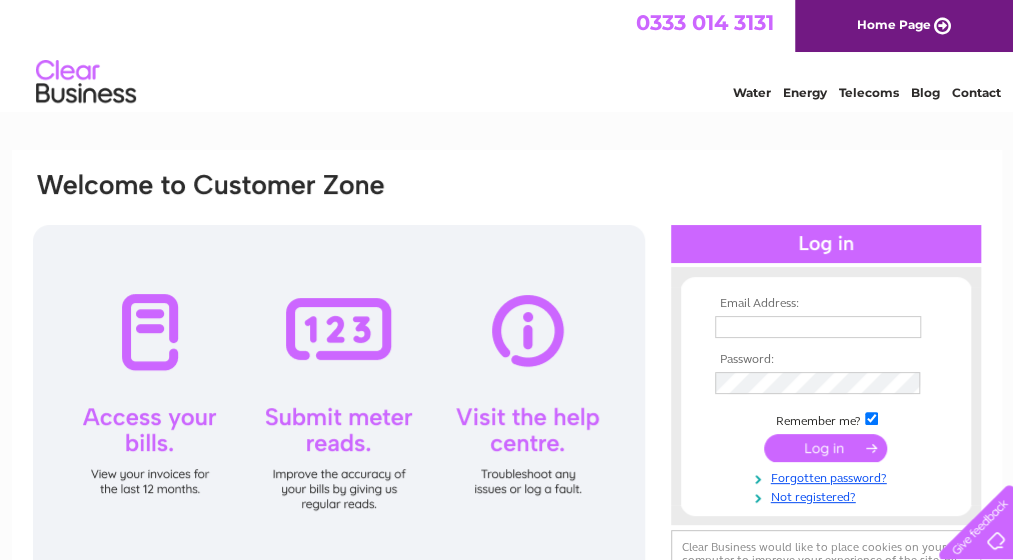 scroll, scrollTop: 0, scrollLeft: 0, axis: both 